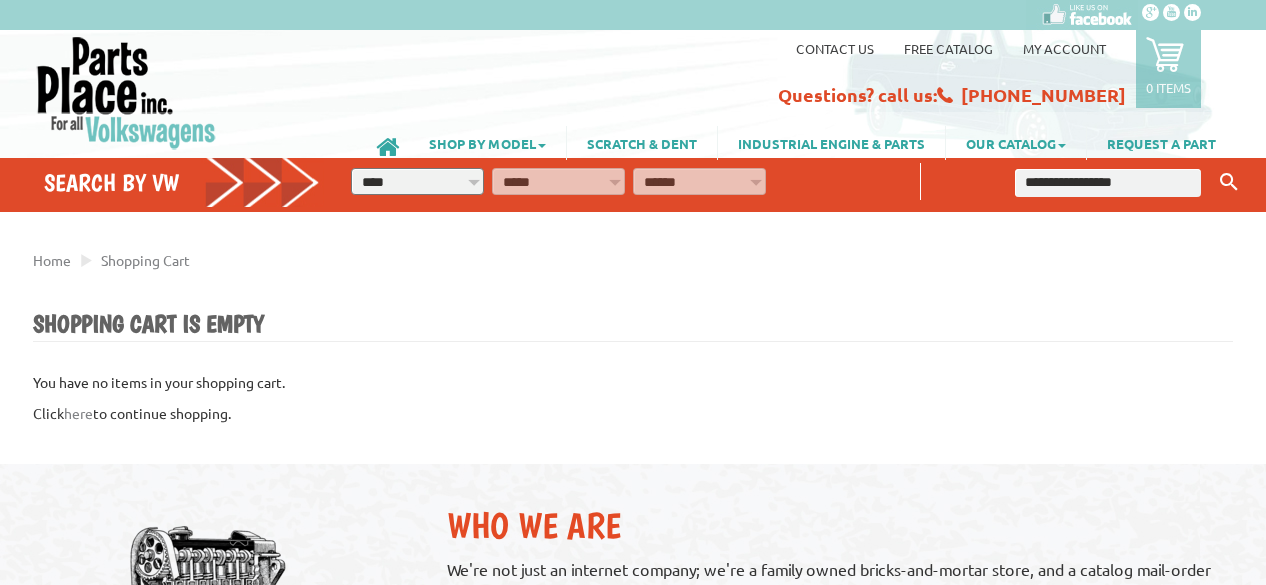 scroll, scrollTop: 0, scrollLeft: 0, axis: both 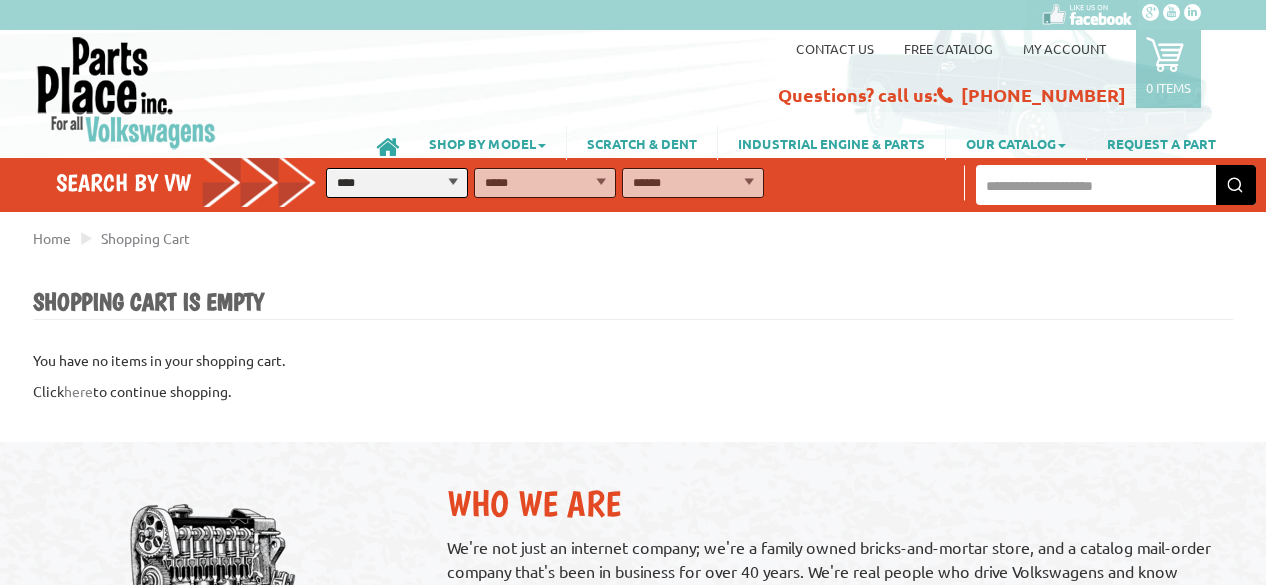 click at bounding box center (126, 92) 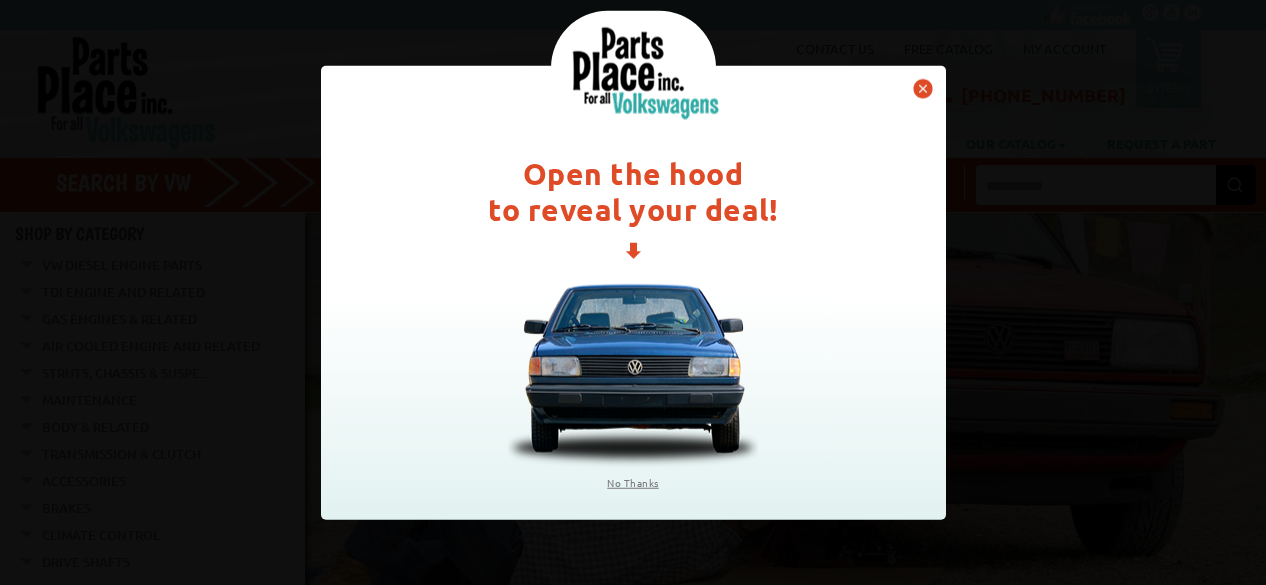 scroll, scrollTop: 0, scrollLeft: 0, axis: both 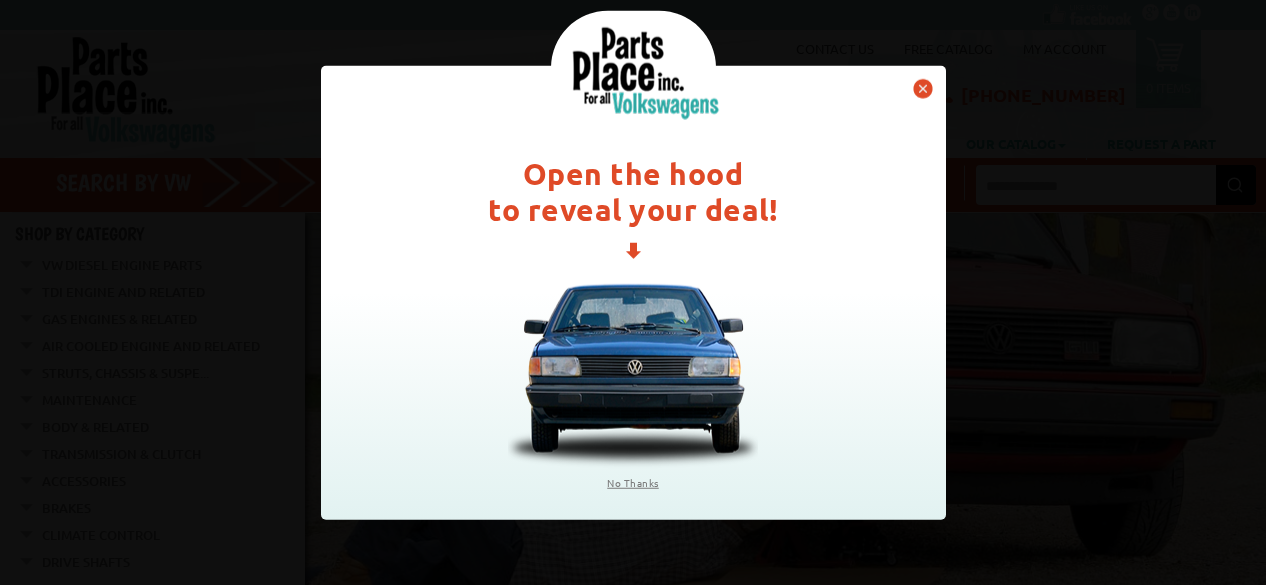 click at bounding box center [923, 88] 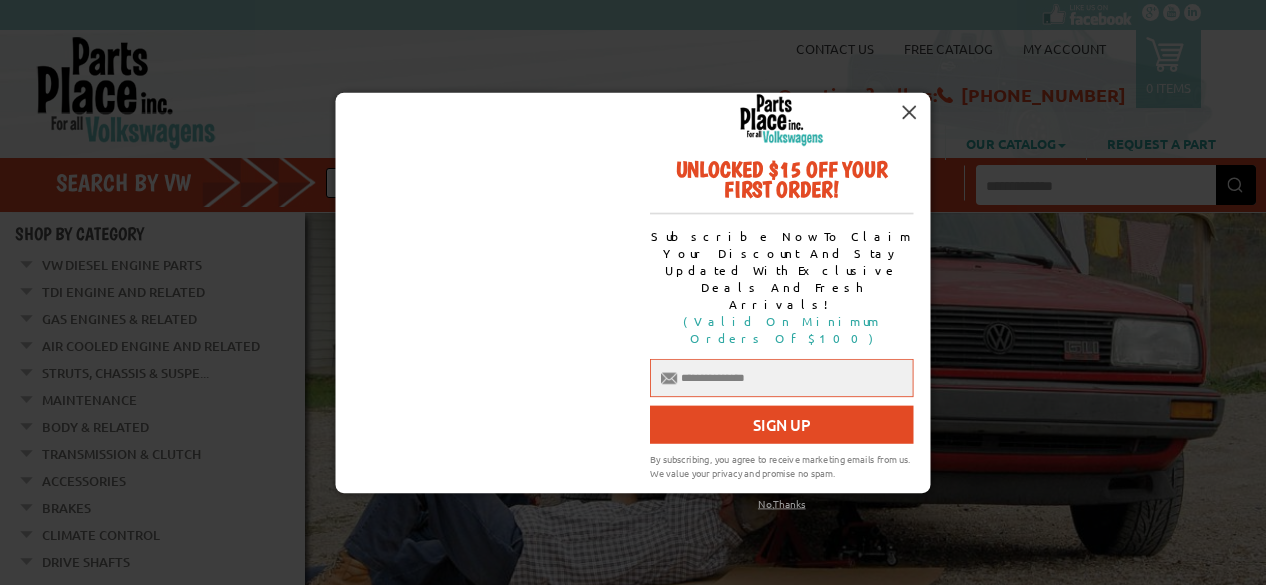 click at bounding box center [909, 112] 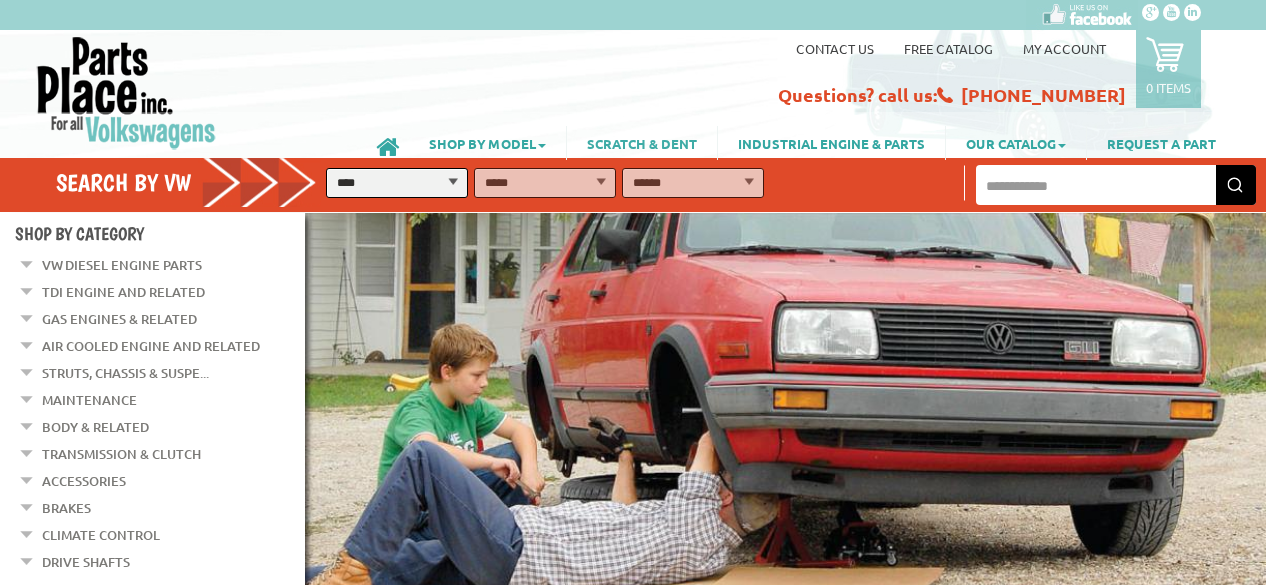 click on "SCRATCH & DENT" at bounding box center [642, 143] 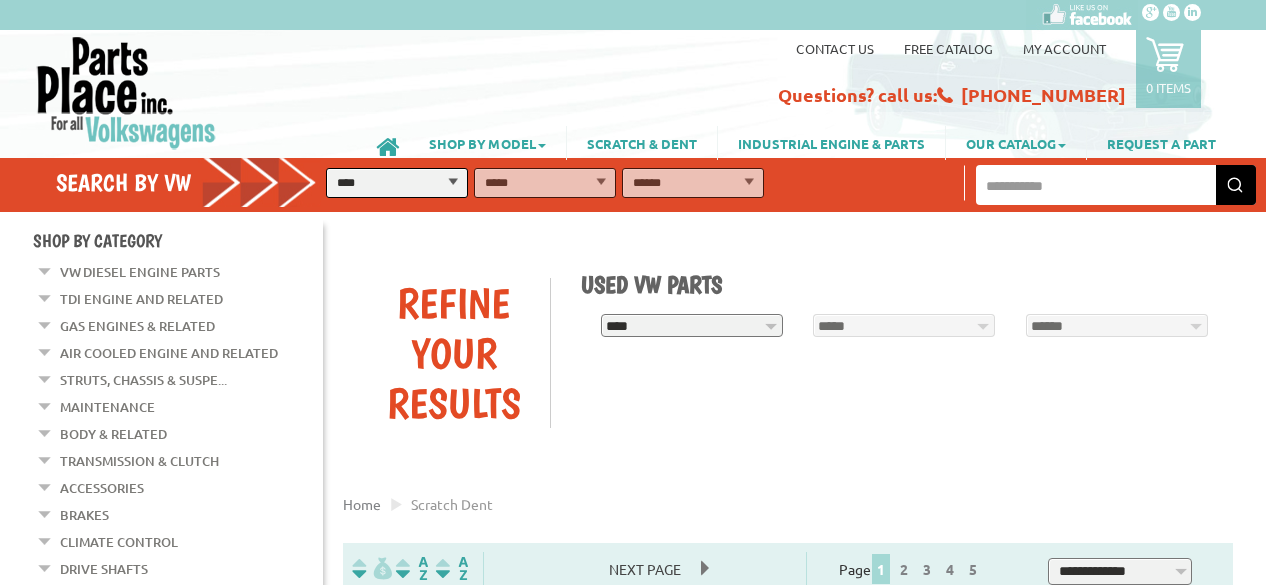 scroll, scrollTop: 0, scrollLeft: 0, axis: both 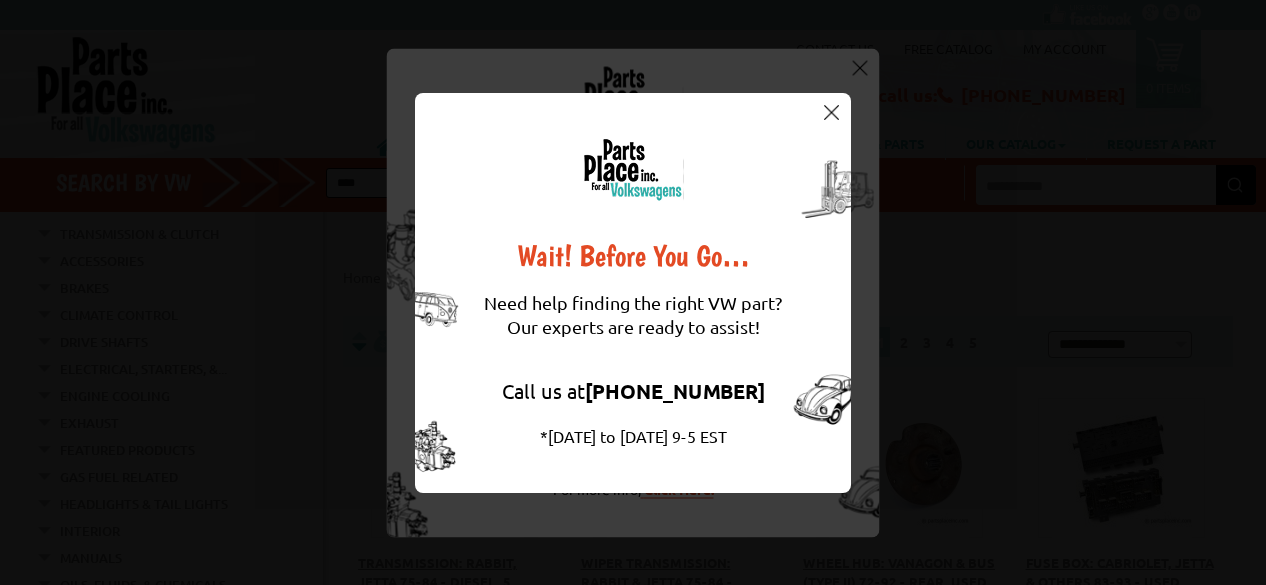 click at bounding box center (831, 112) 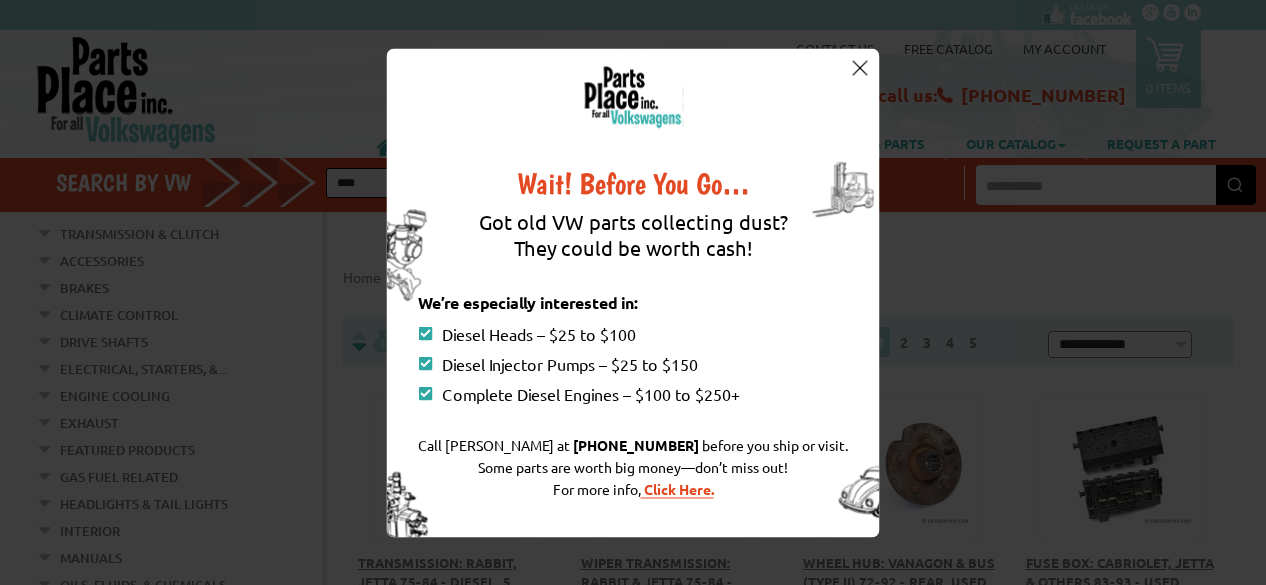 scroll, scrollTop: 26, scrollLeft: 0, axis: vertical 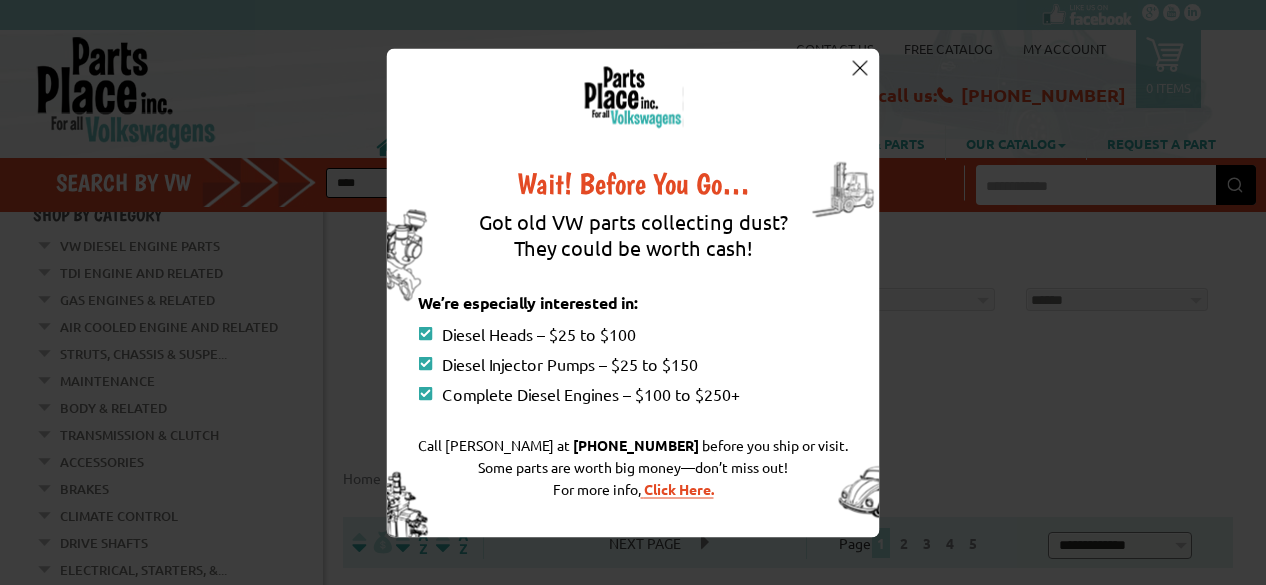click at bounding box center [859, 68] 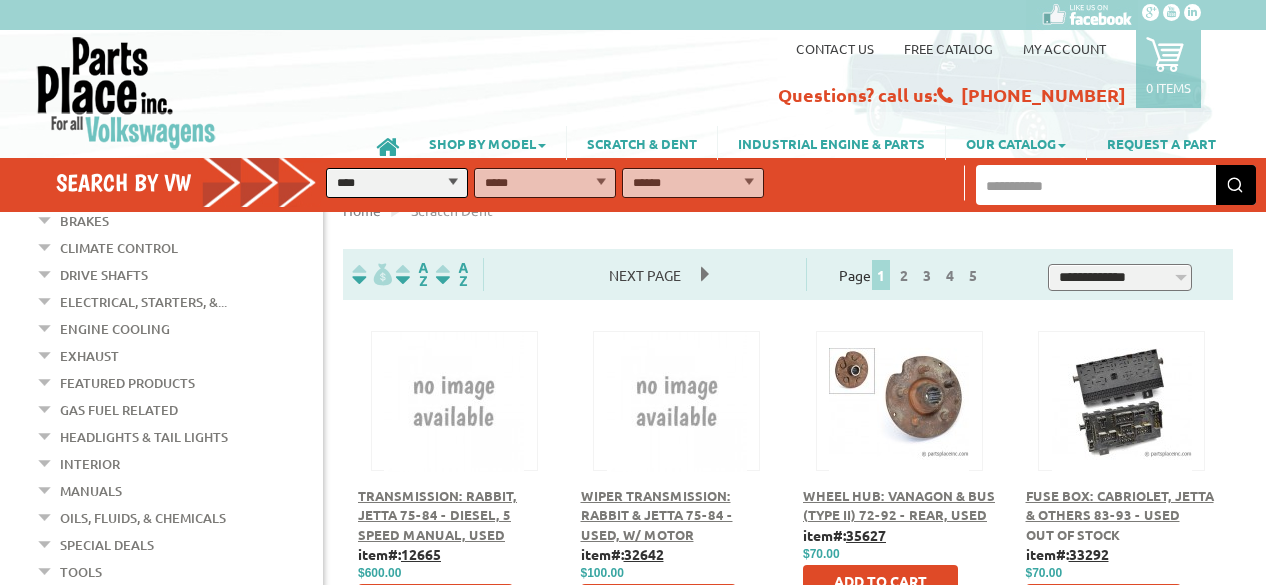 scroll, scrollTop: 406, scrollLeft: 0, axis: vertical 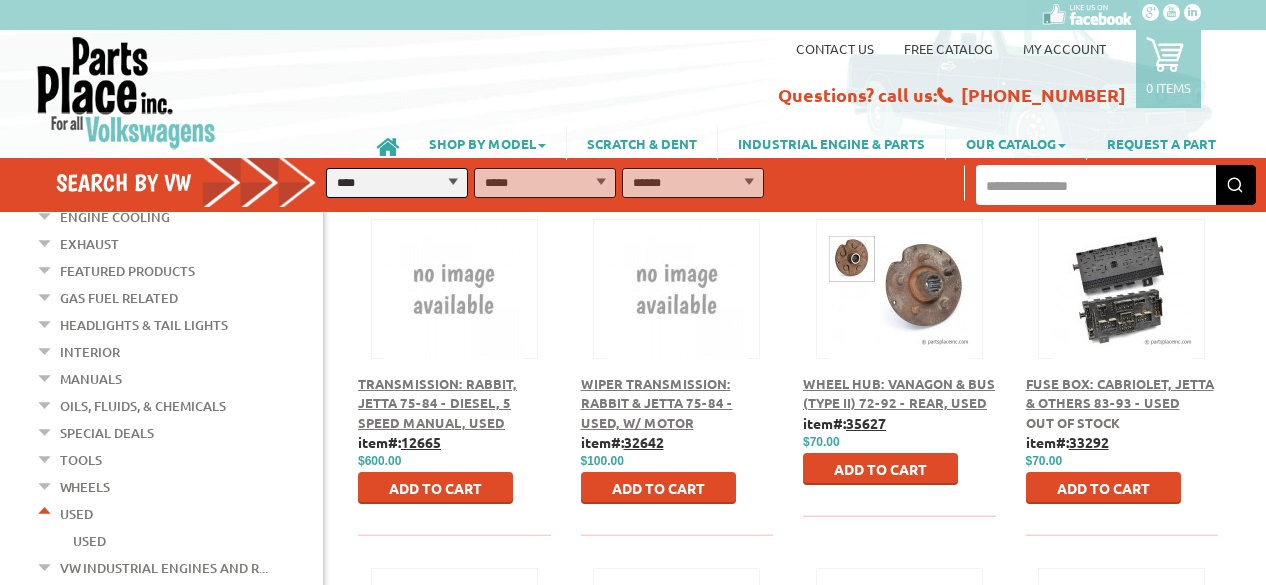 click on "Fuse Box: Cabriolet, Jetta & Others 83-93 - Used" at bounding box center (1120, 393) 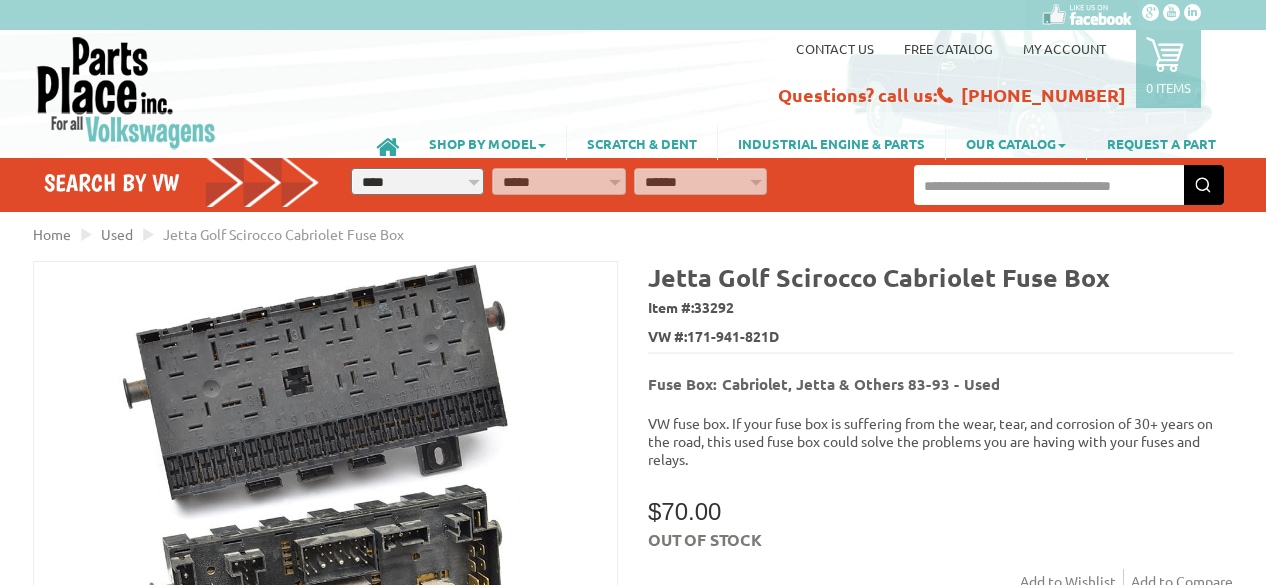 scroll, scrollTop: 0, scrollLeft: 0, axis: both 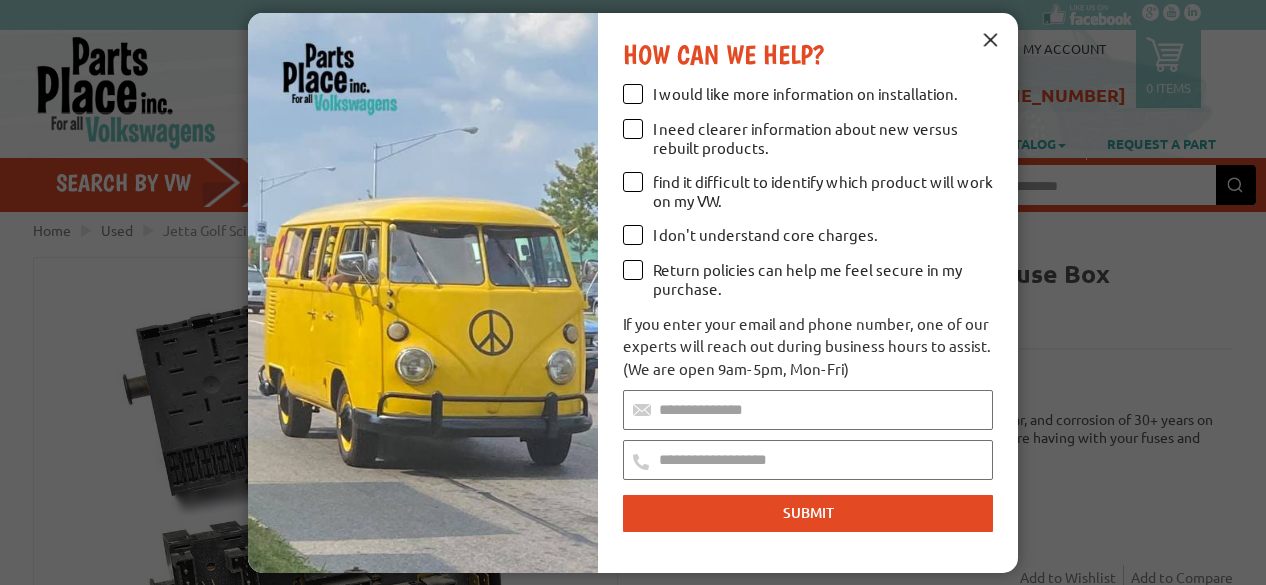 click on "How can we help?                  I would like more information on installation.             I need clearer information about new versus rebuilt products.             find it difficult to identify which product will work on my VW.             I don't understand core charges.             Return policies can help me feel secure in my purchase.       If you enter your email and phone number, one of our experts will reach out during business hours to assist.   (We are open 9am-5pm, Mon-Fri)                          Select answer to proceed.   Submit                       Thank you for participating   in the survey   Your input is pivotal in helping us refine and   optimize your experience.   Continue Shopping" at bounding box center [808, 293] 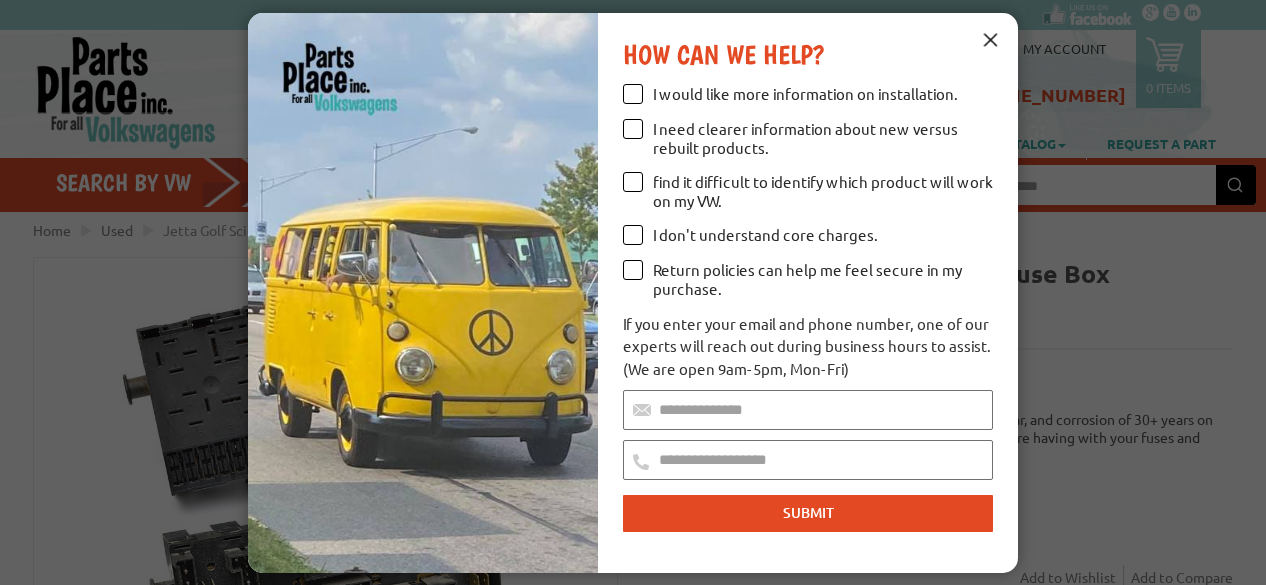 click at bounding box center (990, 40) 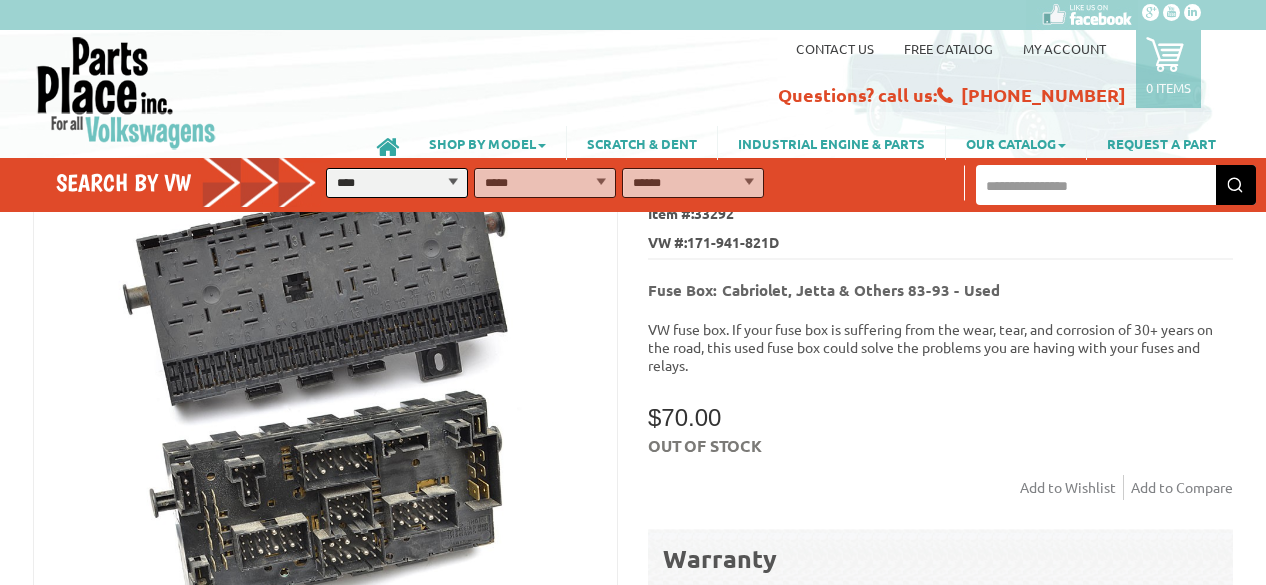 scroll, scrollTop: 22, scrollLeft: 0, axis: vertical 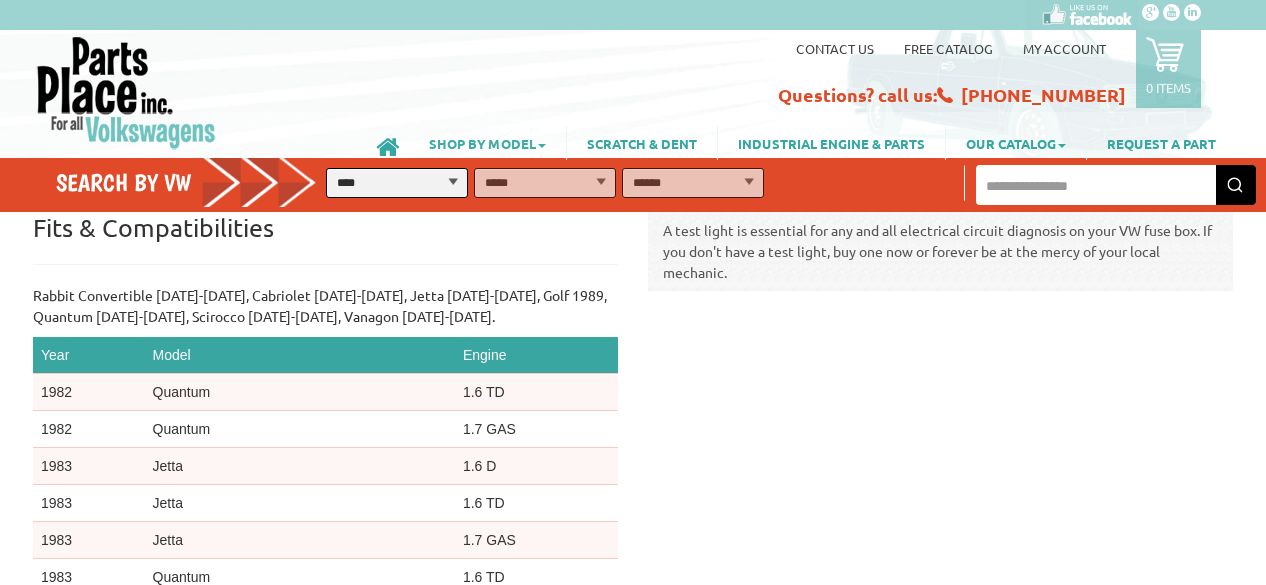 click on "SHOP BY MODEL" at bounding box center [487, 143] 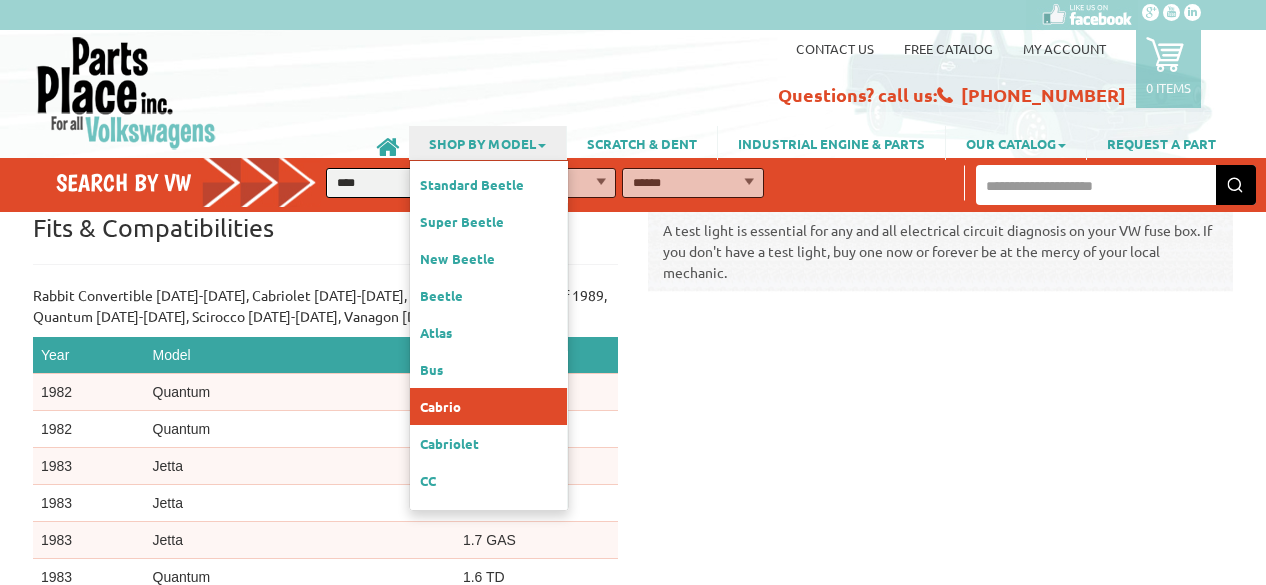click on "Cabrio" at bounding box center (488, 406) 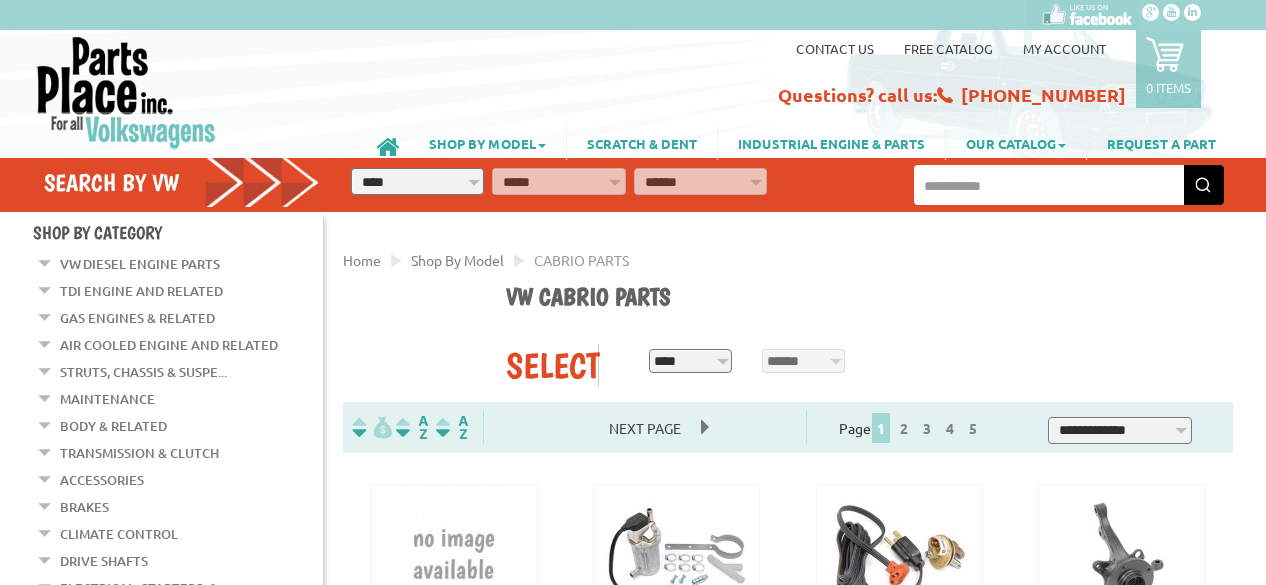scroll, scrollTop: 0, scrollLeft: 0, axis: both 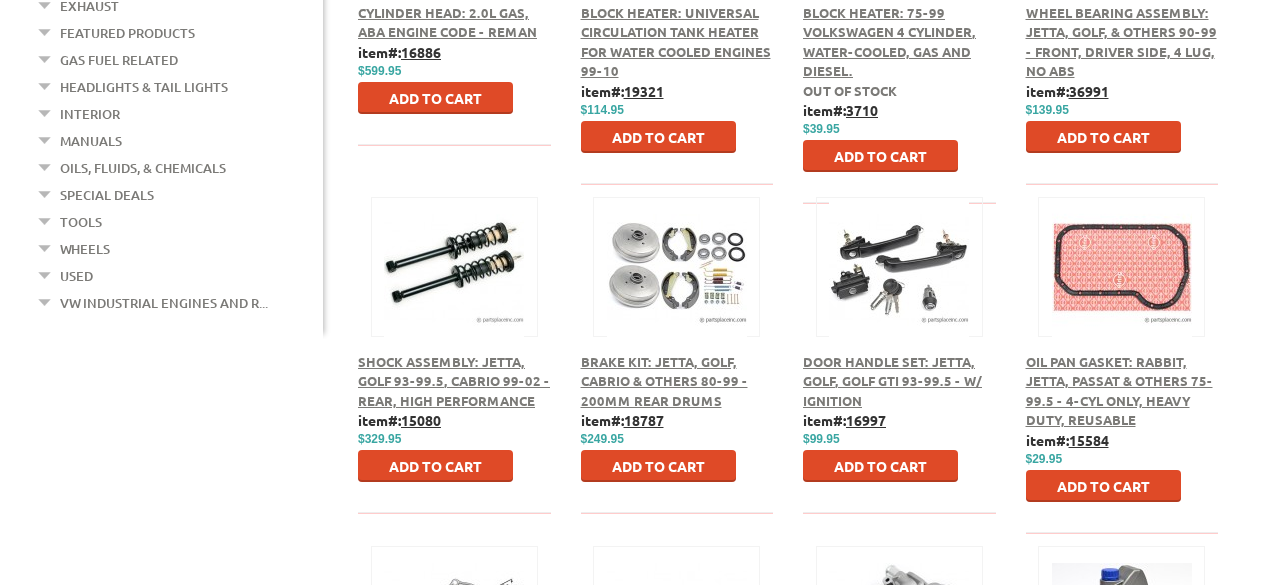 click on "Brake Kit: Jetta, Golf, Cabrio & Others 80-99 - 200mm Rear Drums" at bounding box center [677, 381] 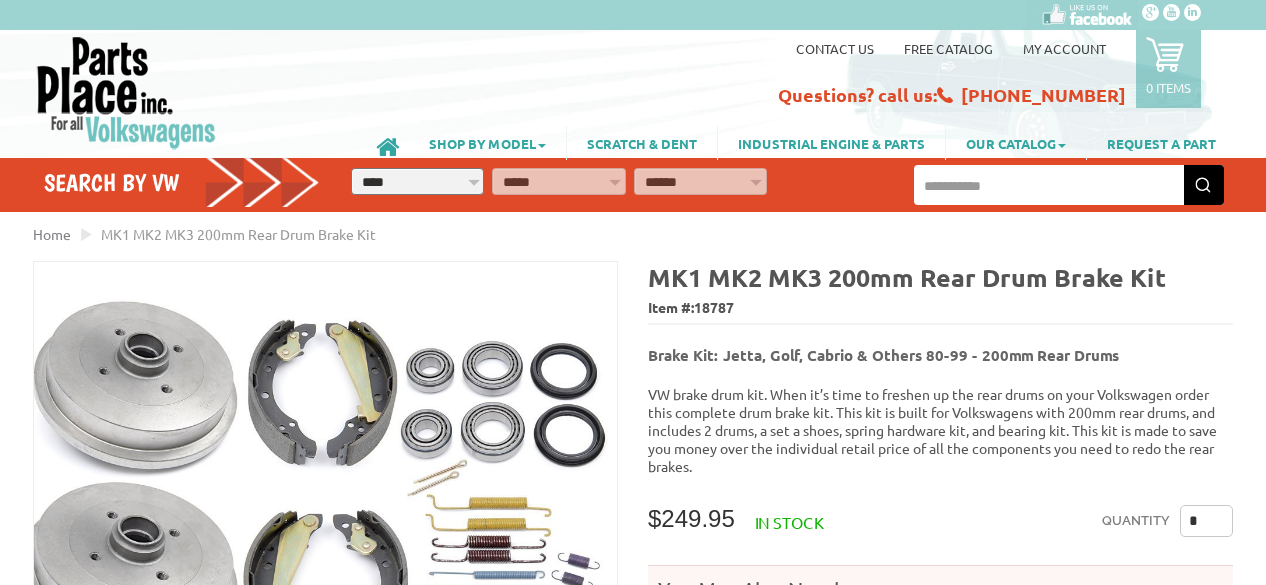 scroll, scrollTop: 0, scrollLeft: 0, axis: both 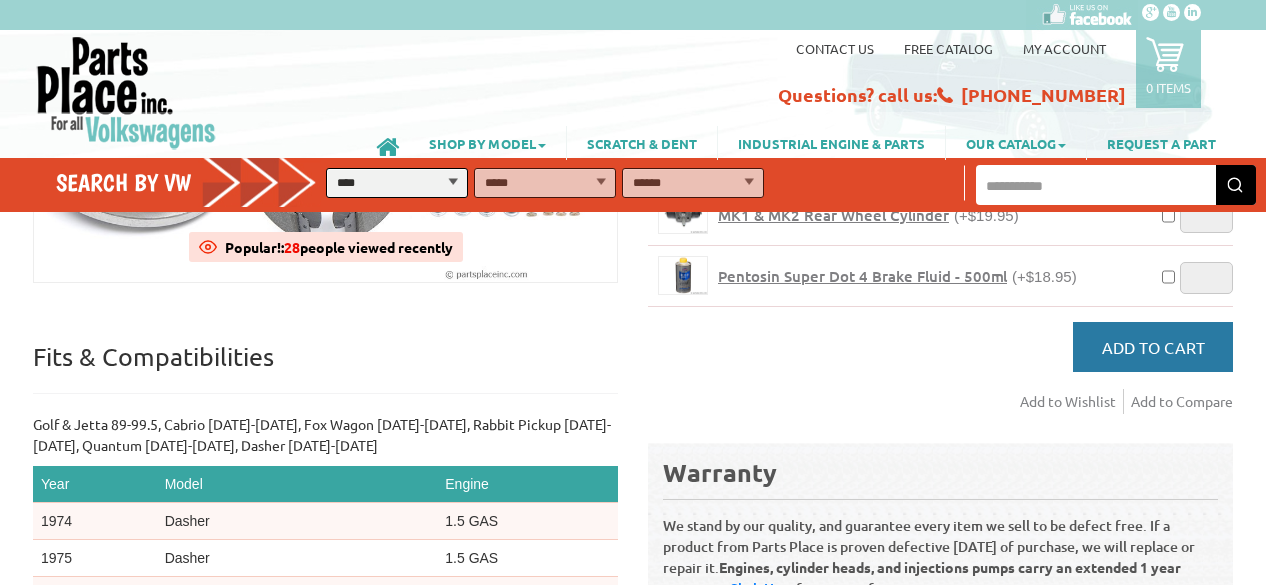 click on "Add to Cart" at bounding box center (1153, 347) 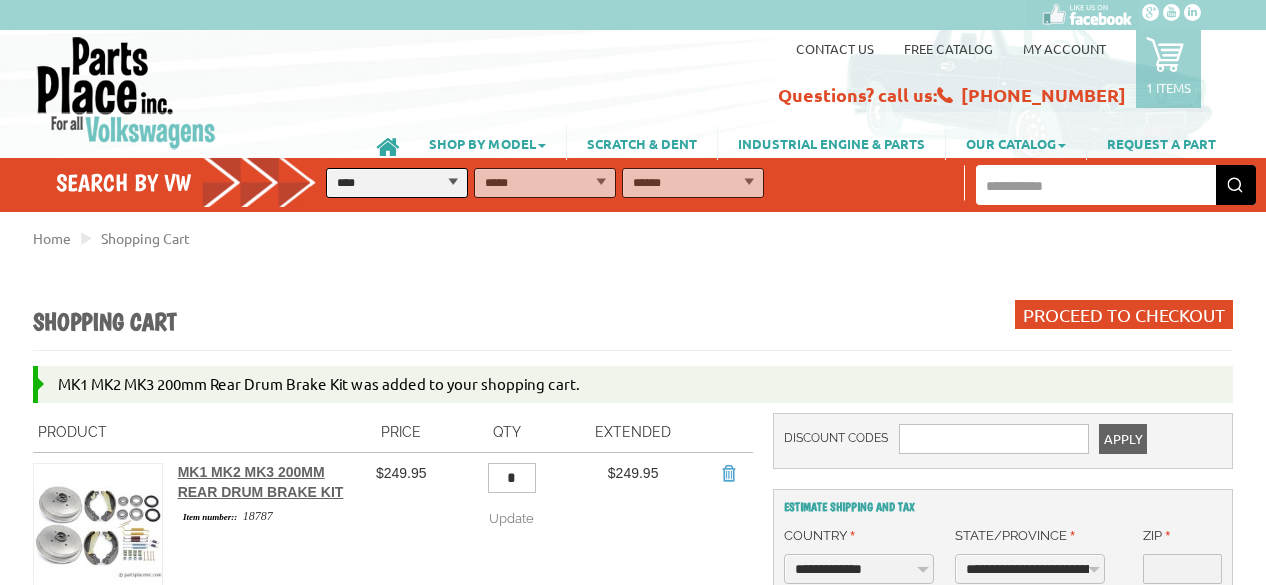 scroll, scrollTop: 0, scrollLeft: 0, axis: both 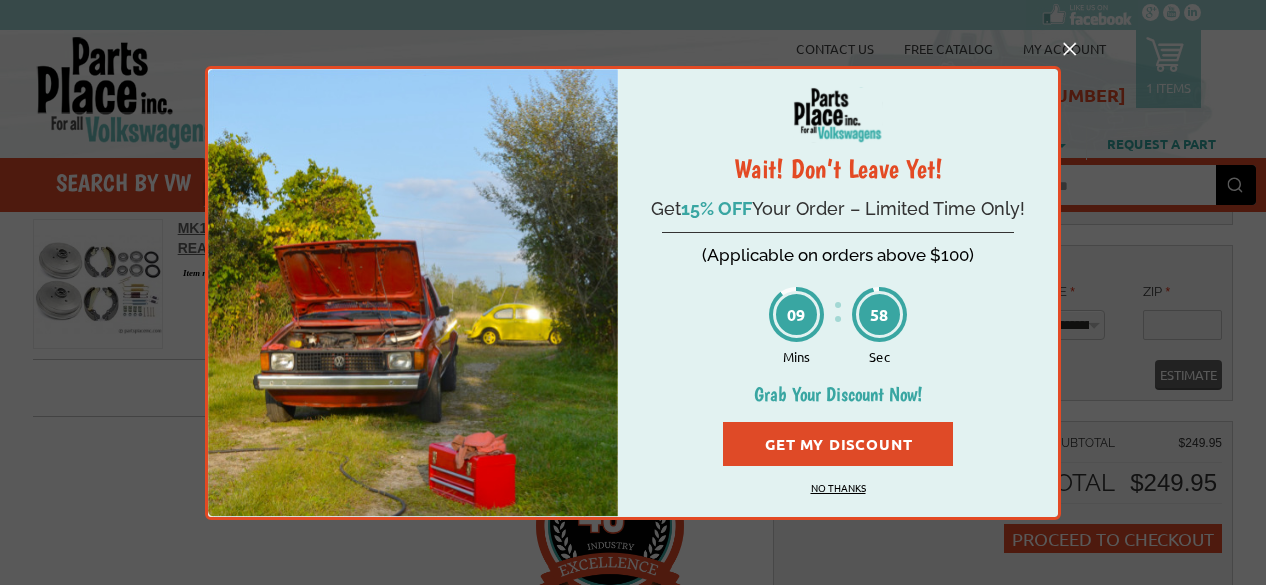 click on "Get My Discount" at bounding box center (838, 444) 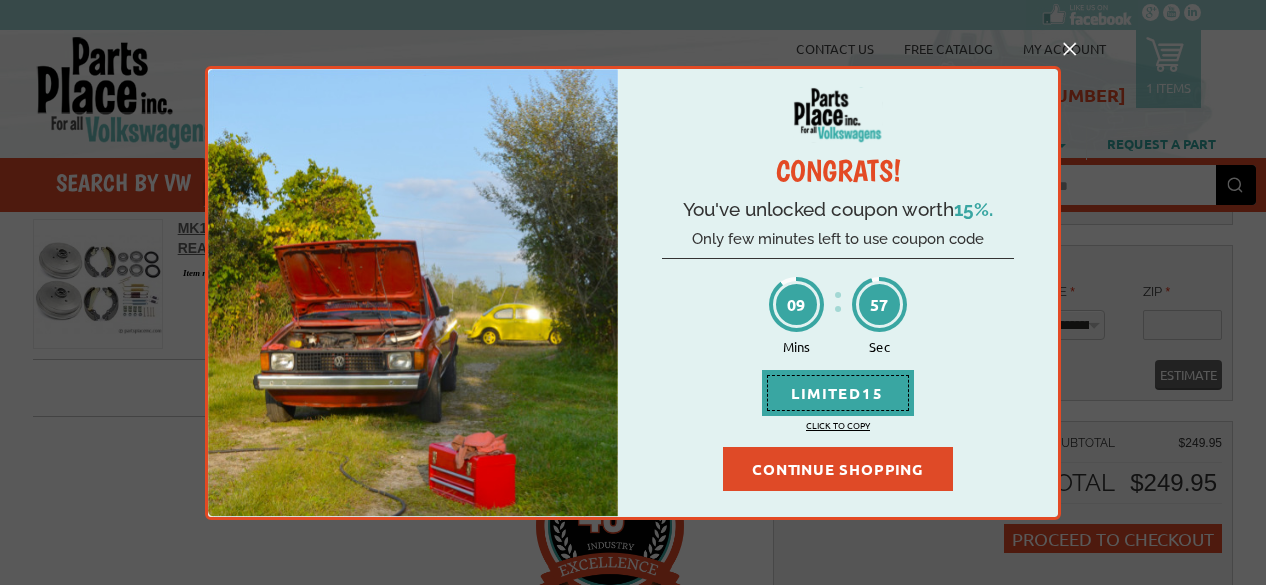 click on "CONTINUE SHOPPING" at bounding box center [838, 469] 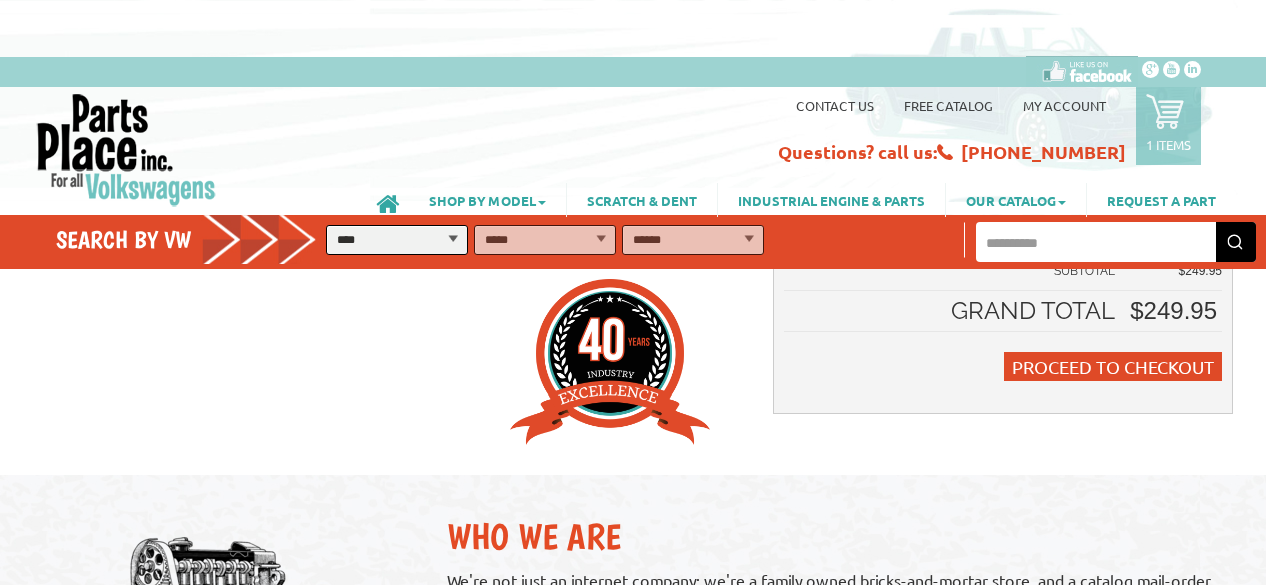 scroll, scrollTop: 197, scrollLeft: 0, axis: vertical 